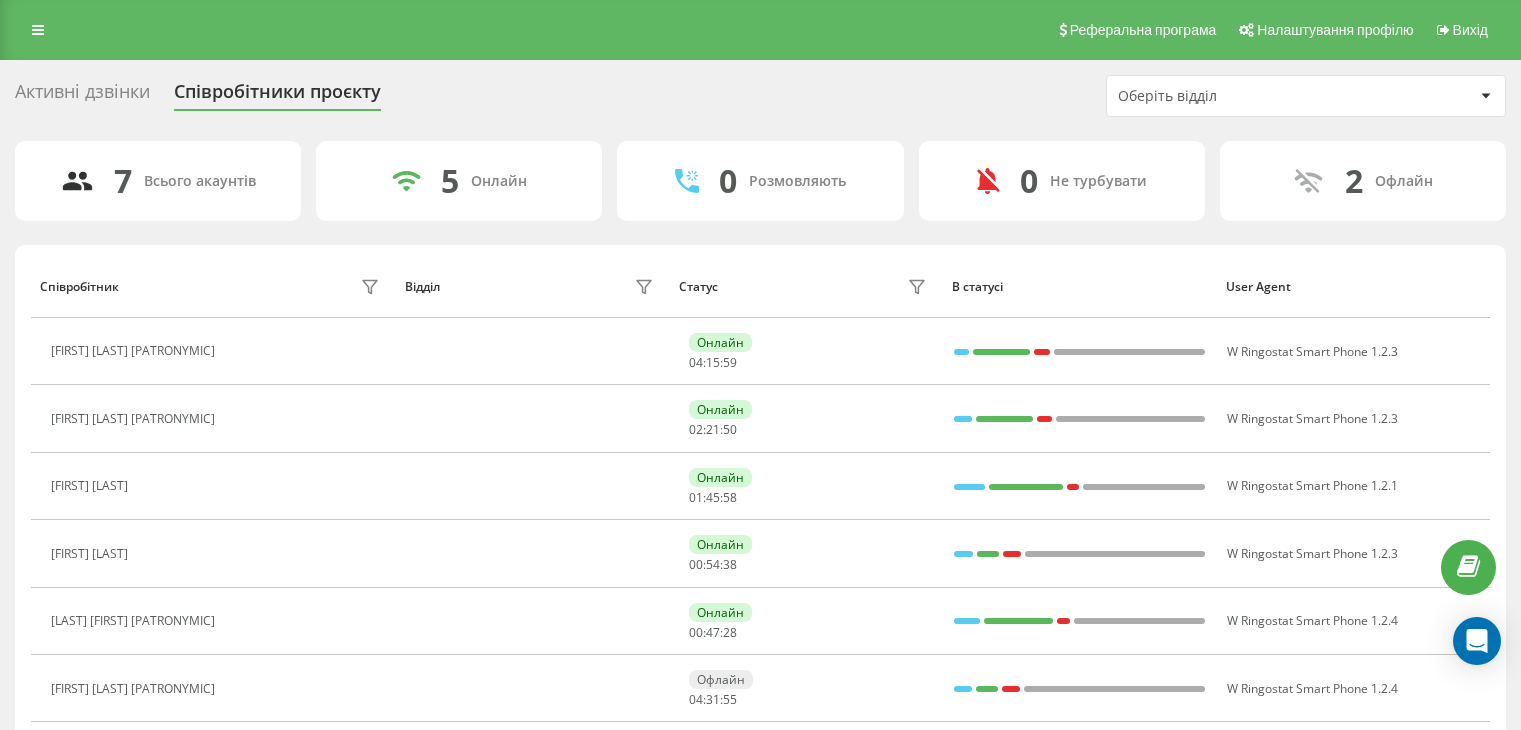 scroll, scrollTop: 0, scrollLeft: 0, axis: both 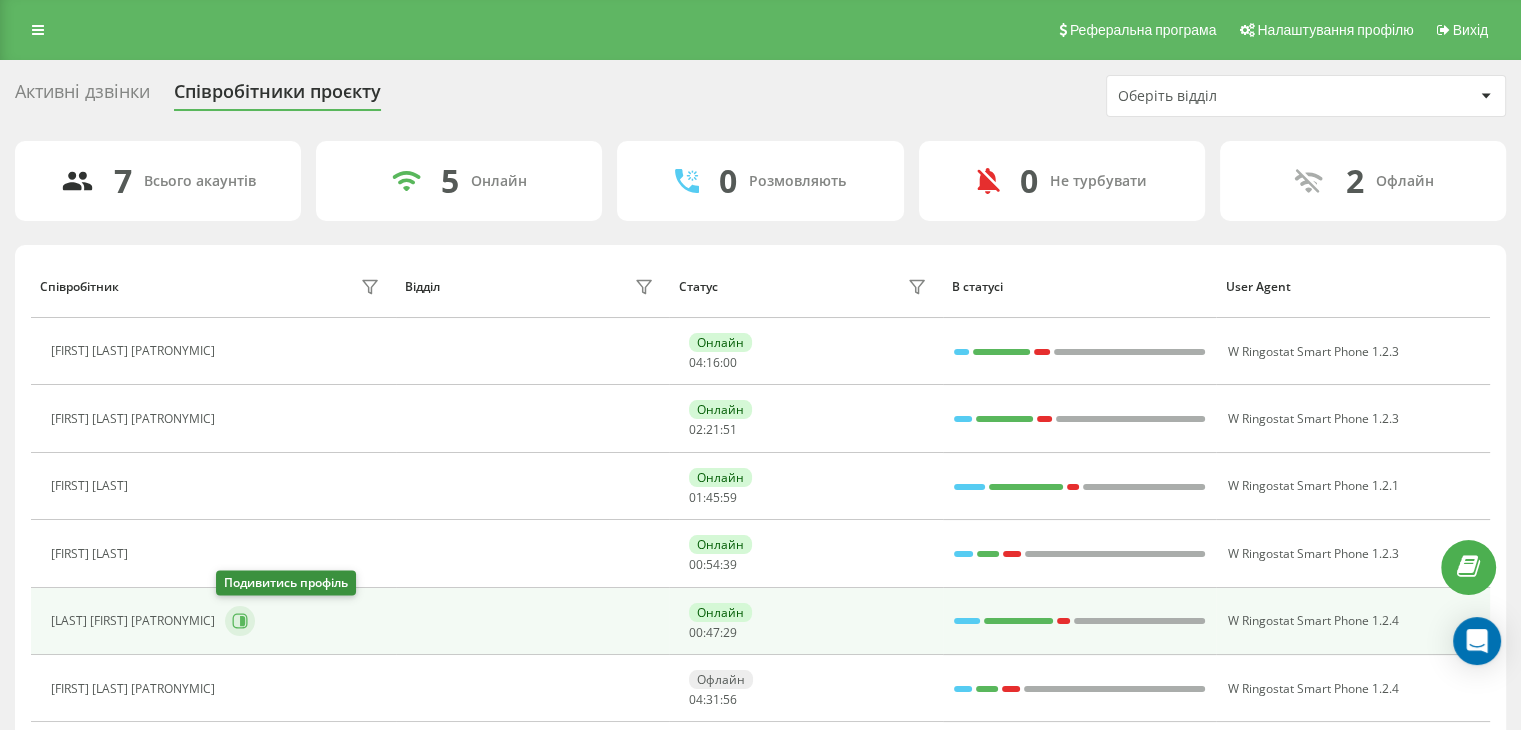 click 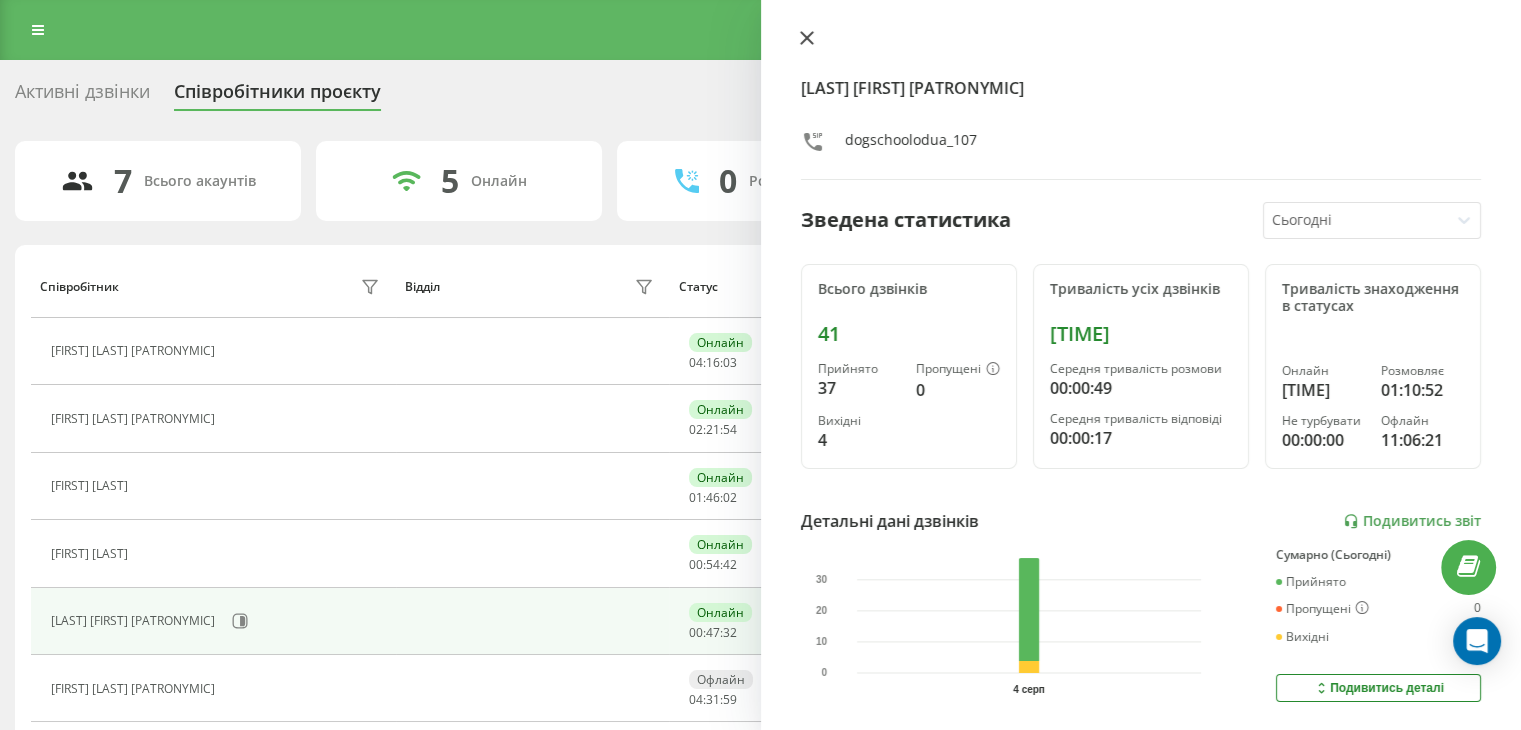 click 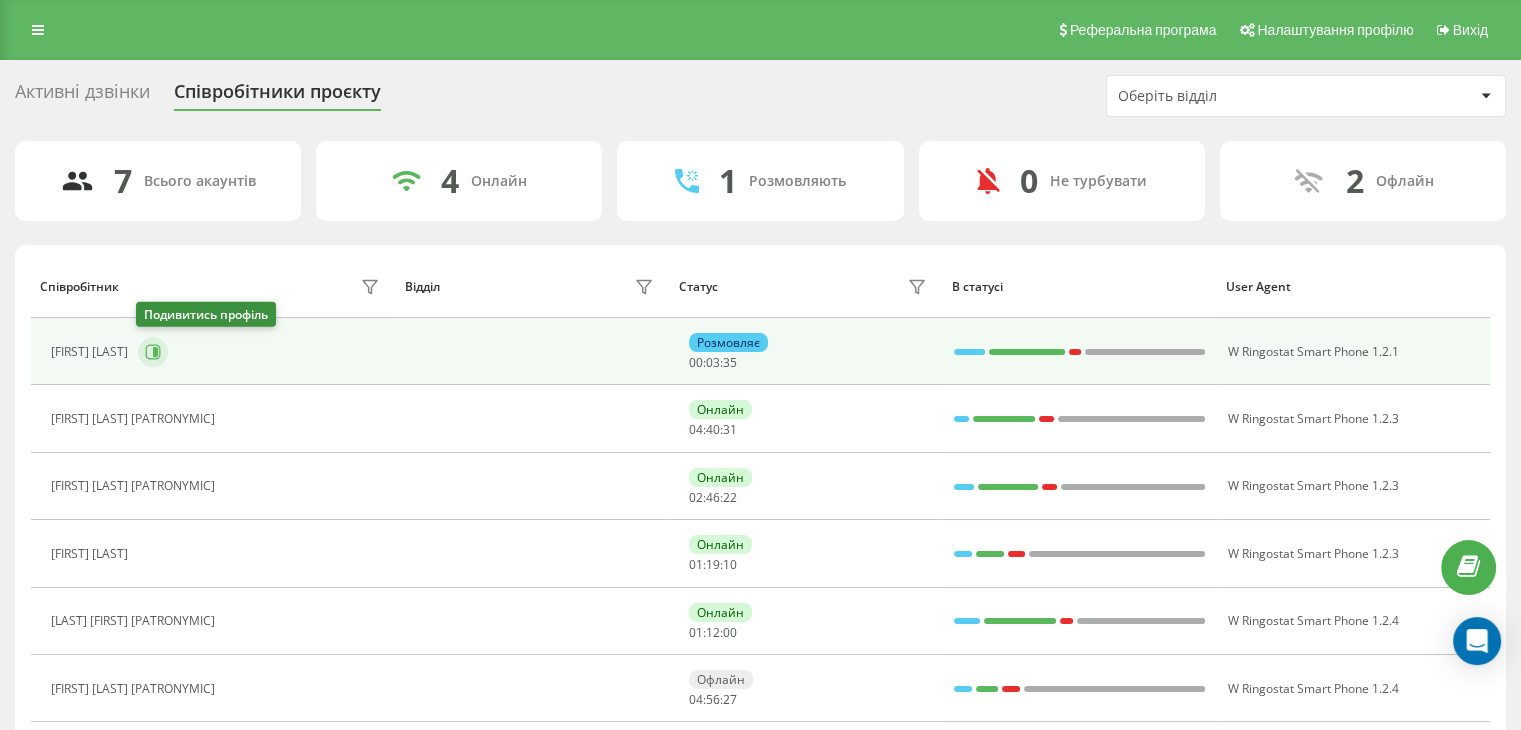 click at bounding box center [153, 352] 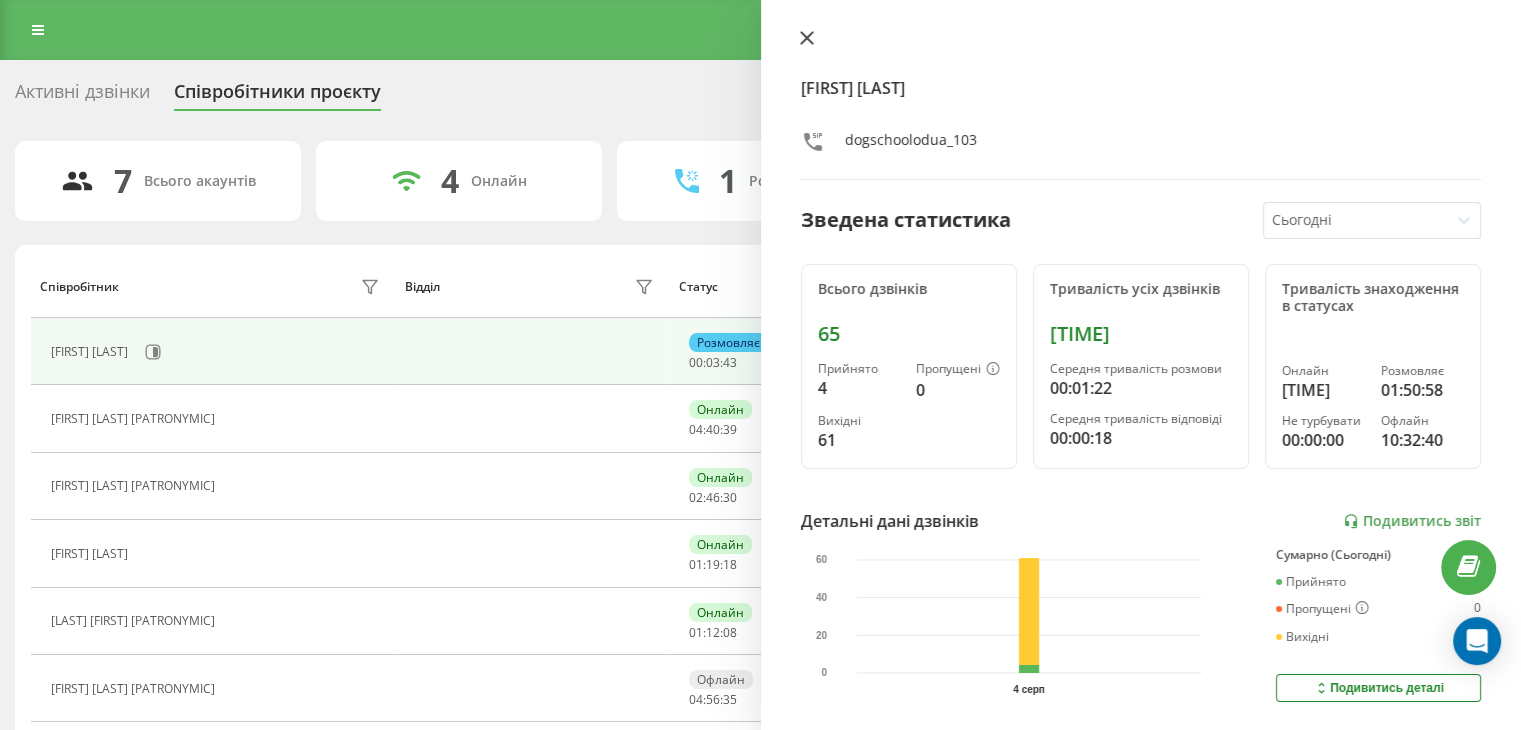 click 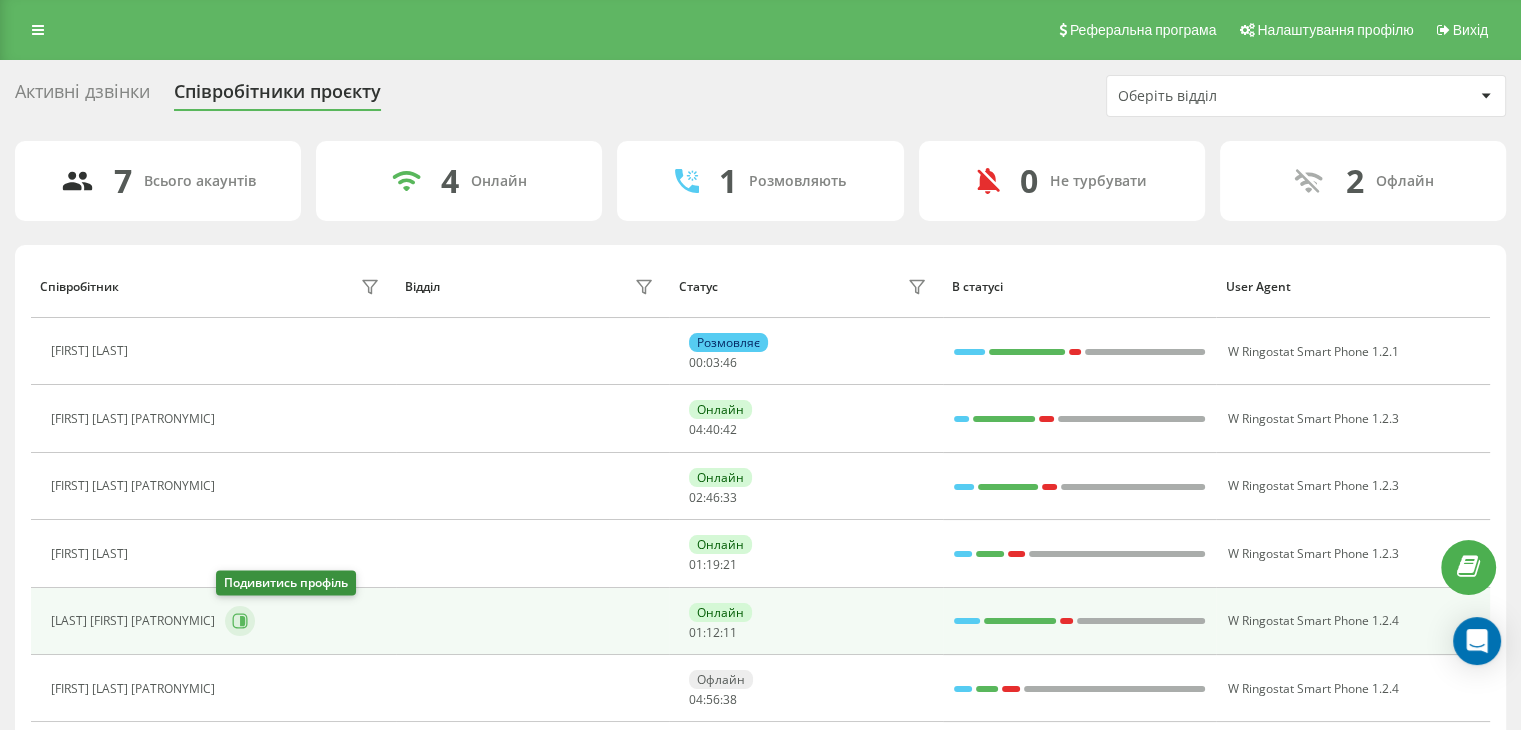 click 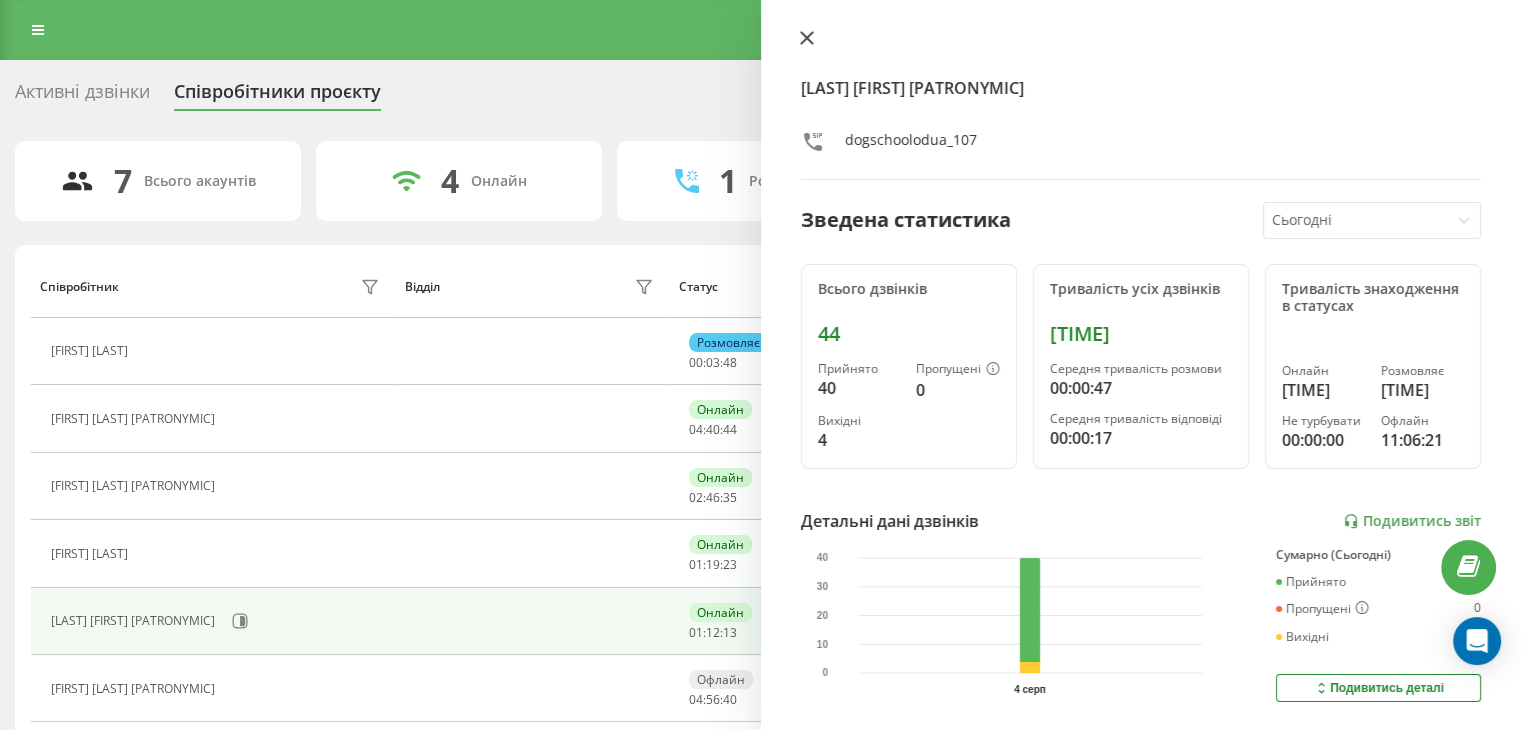 click 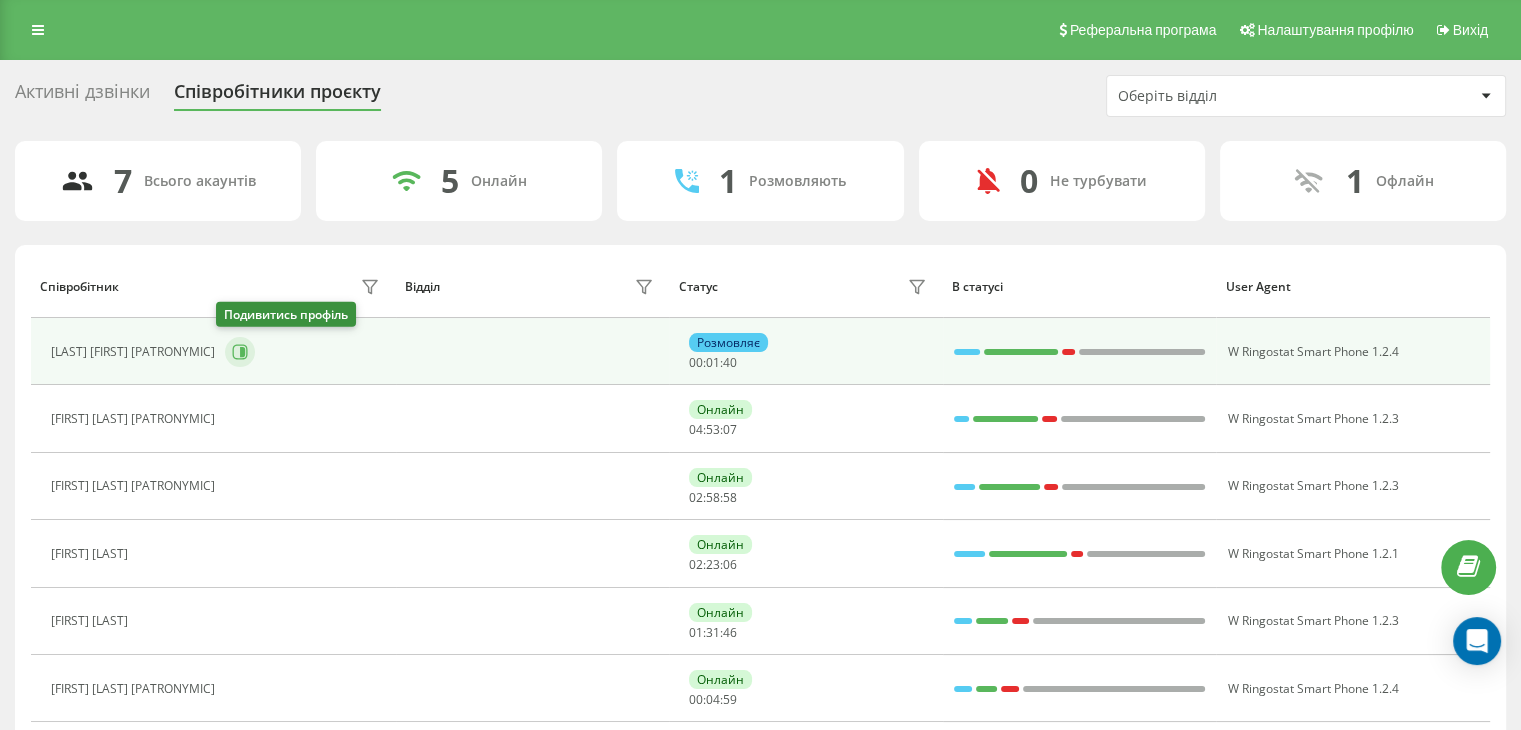 click at bounding box center (240, 352) 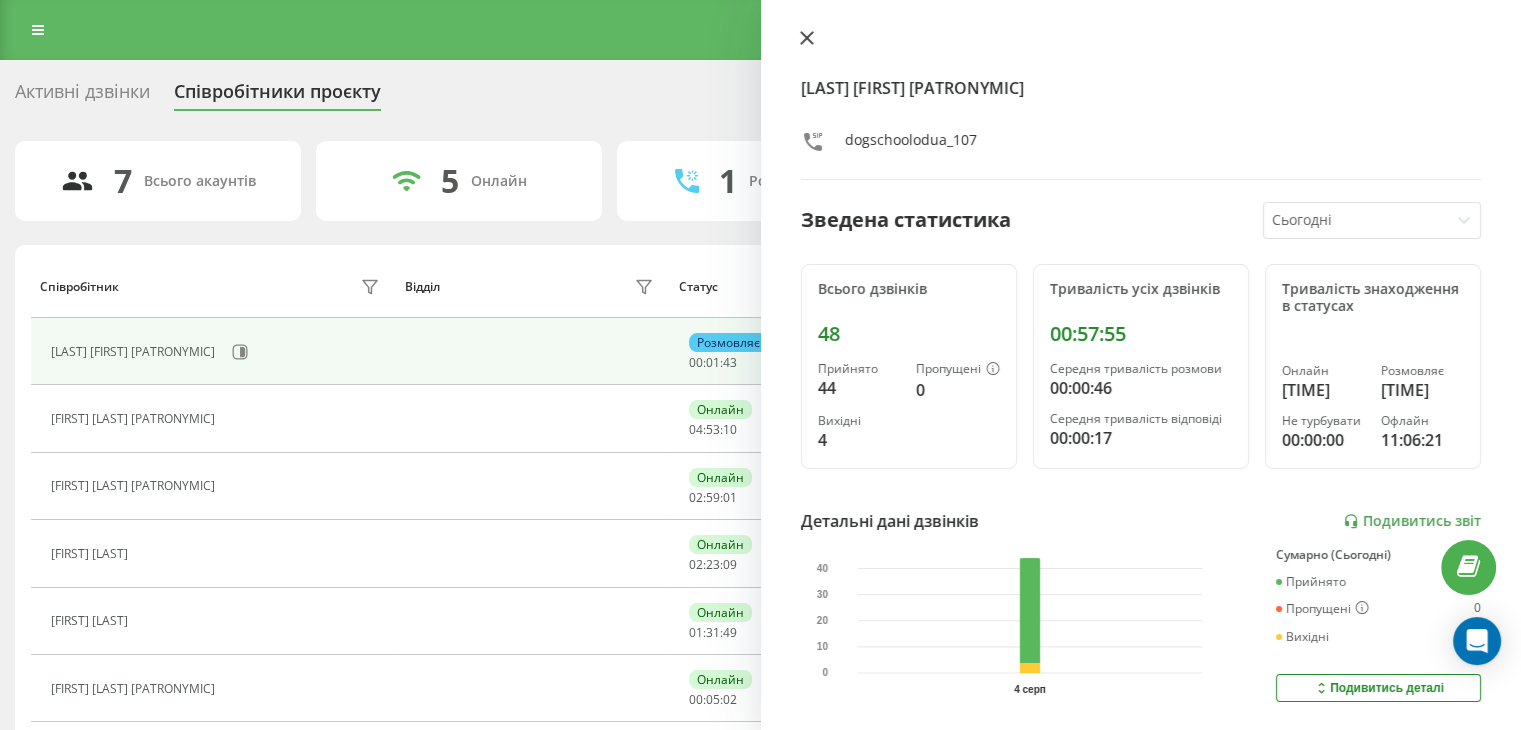 click 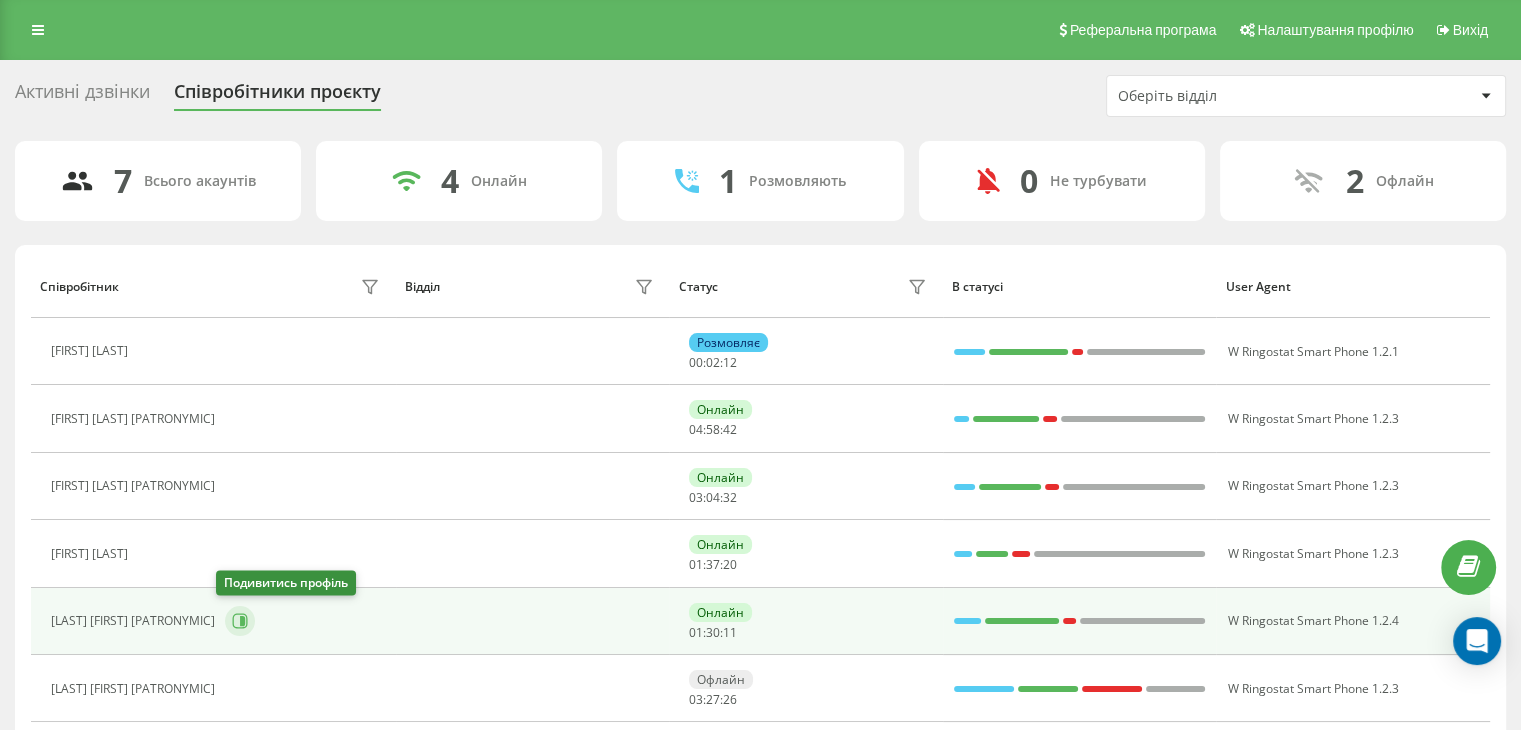 click 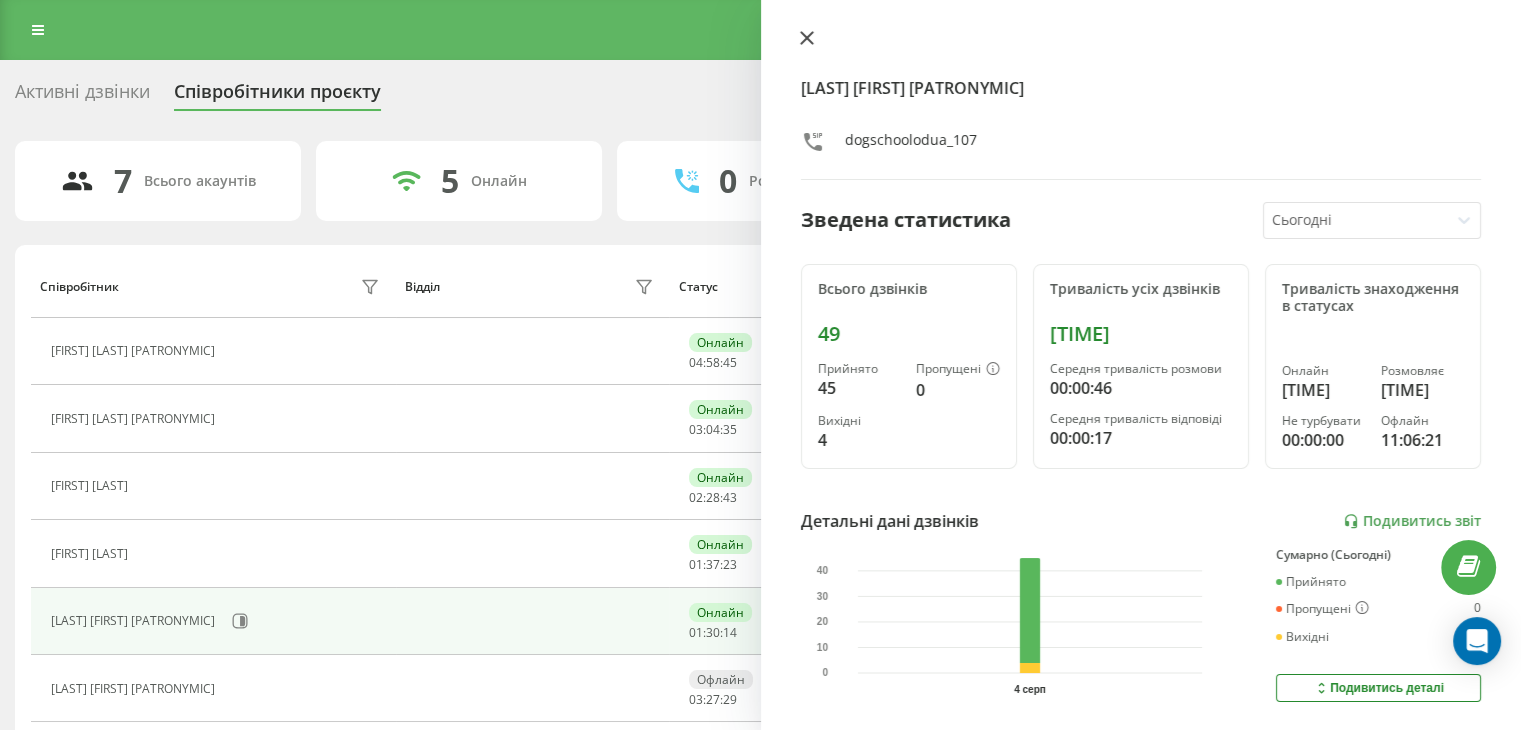 click at bounding box center [807, 39] 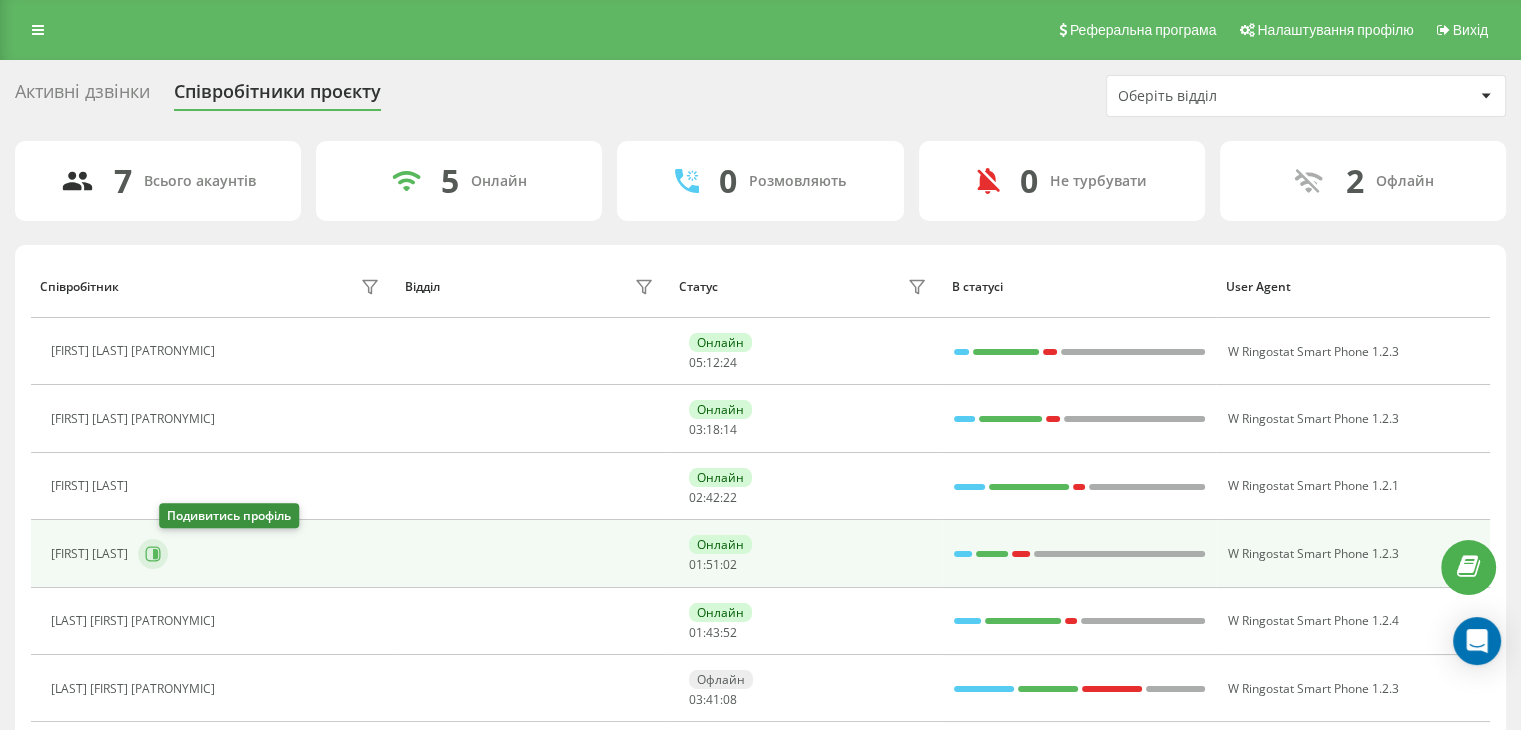 click 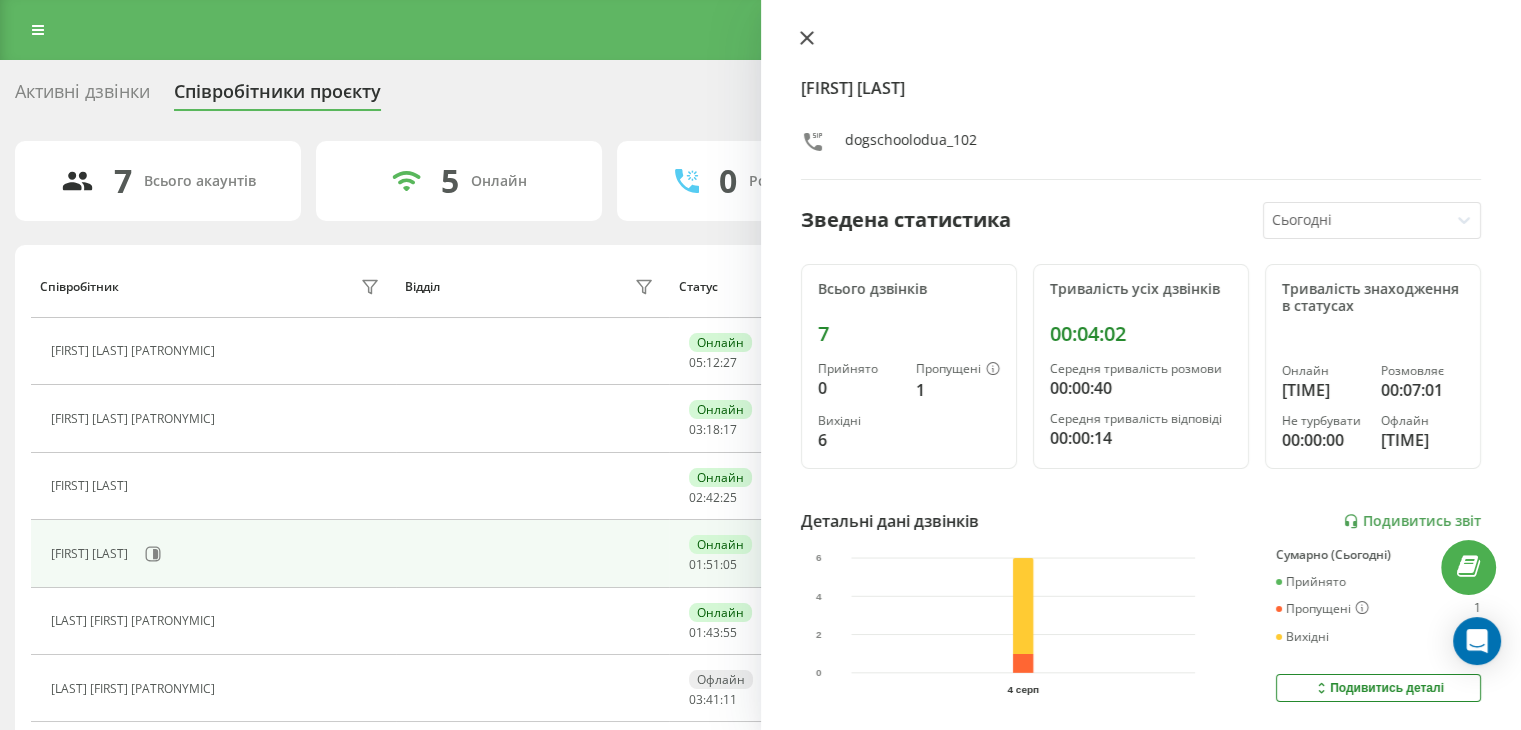 click 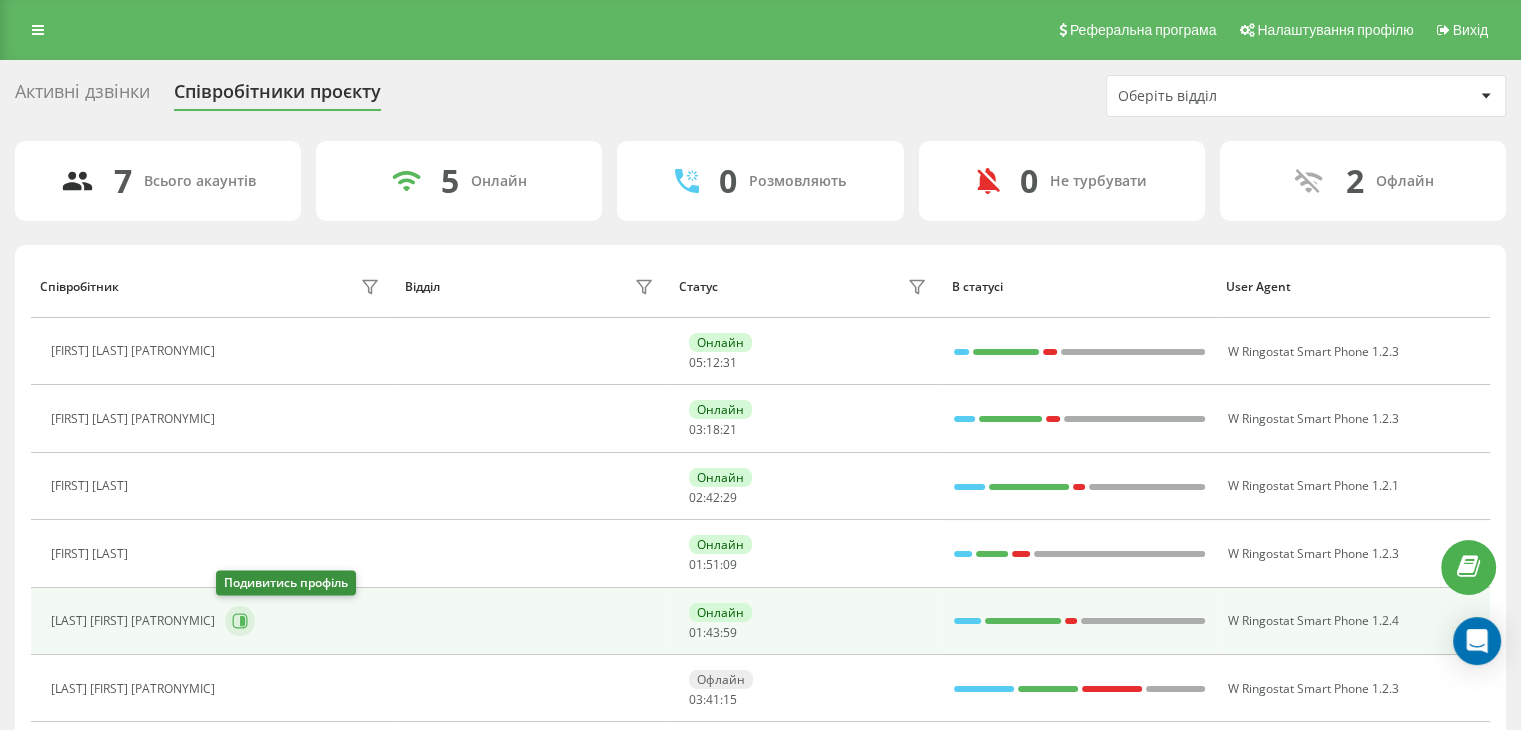 click 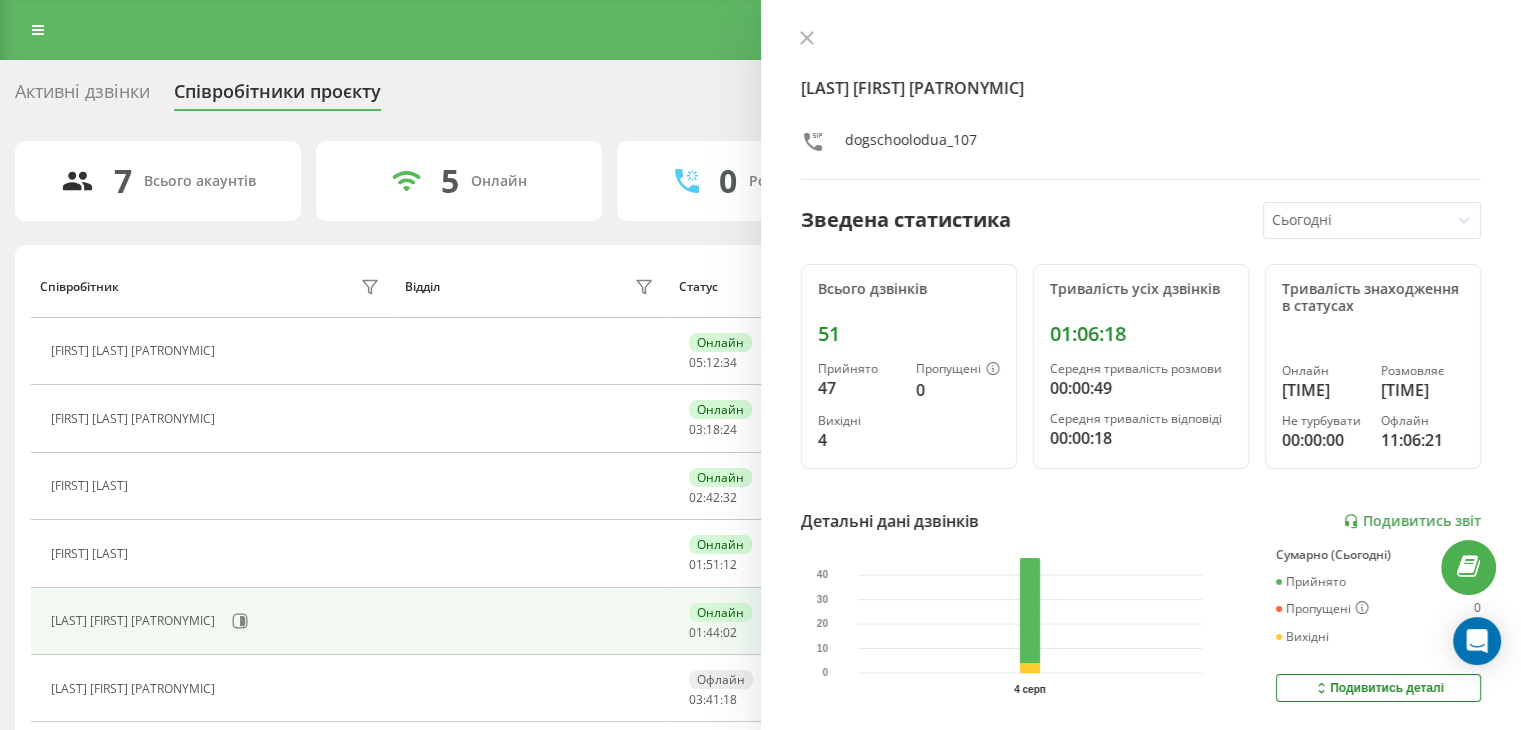 click at bounding box center (807, 39) 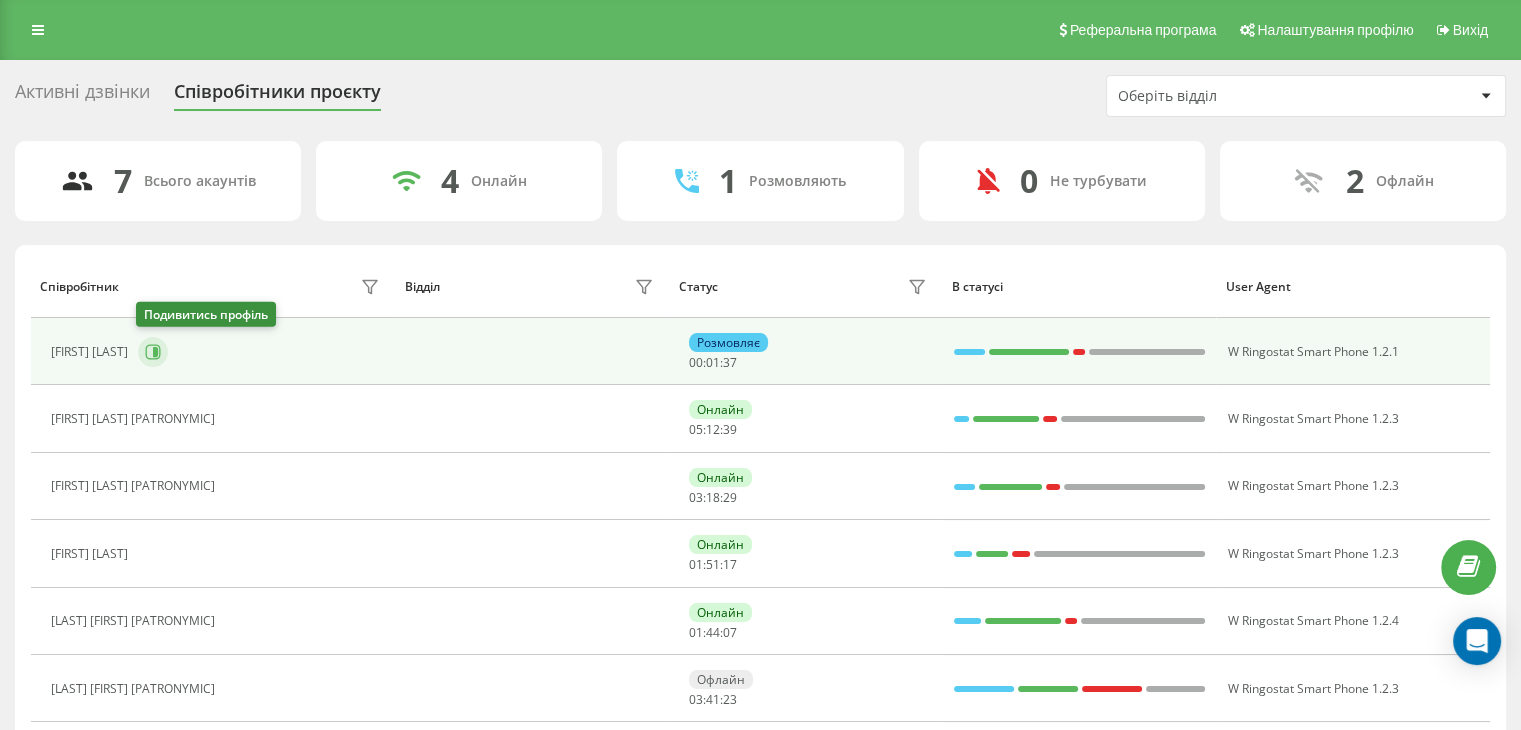 click at bounding box center [153, 352] 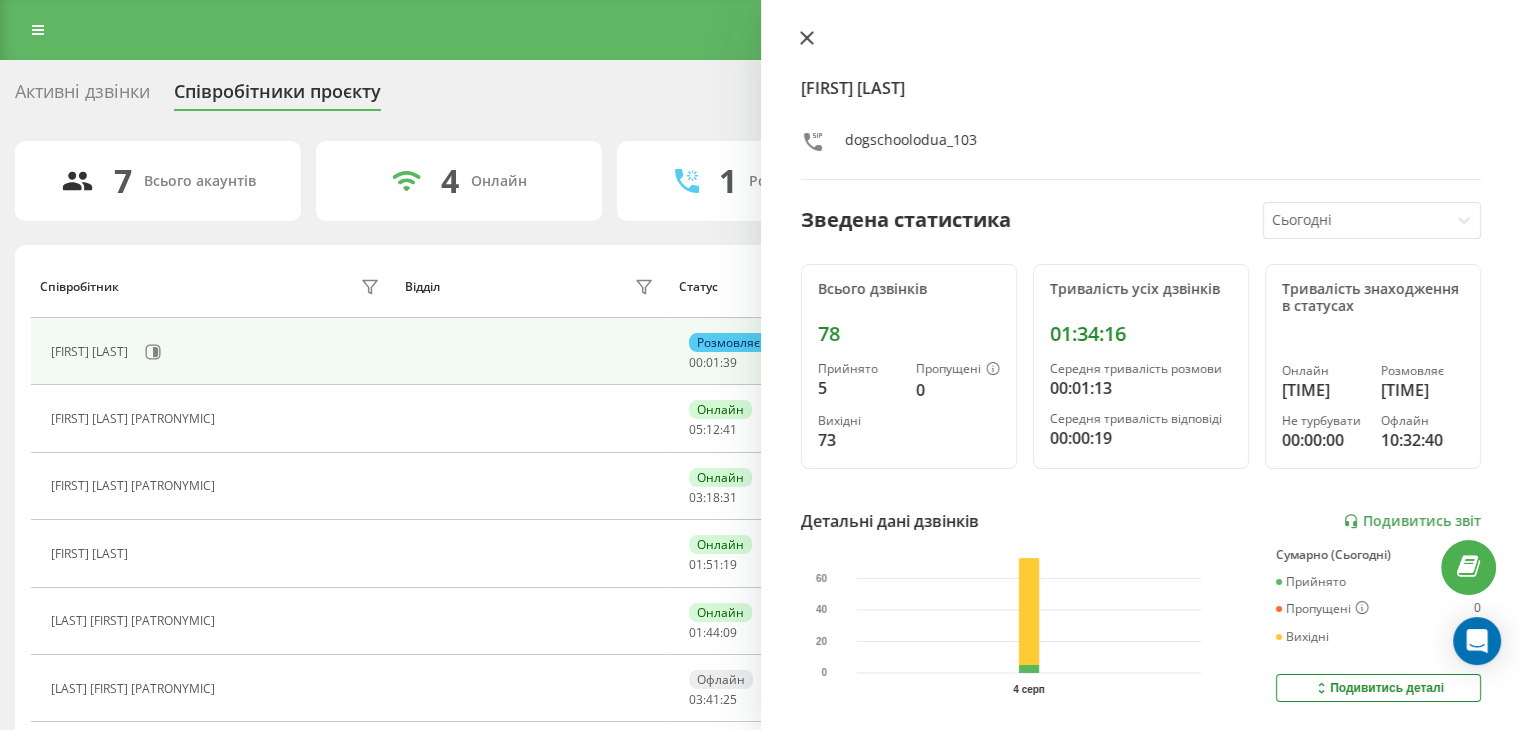 click 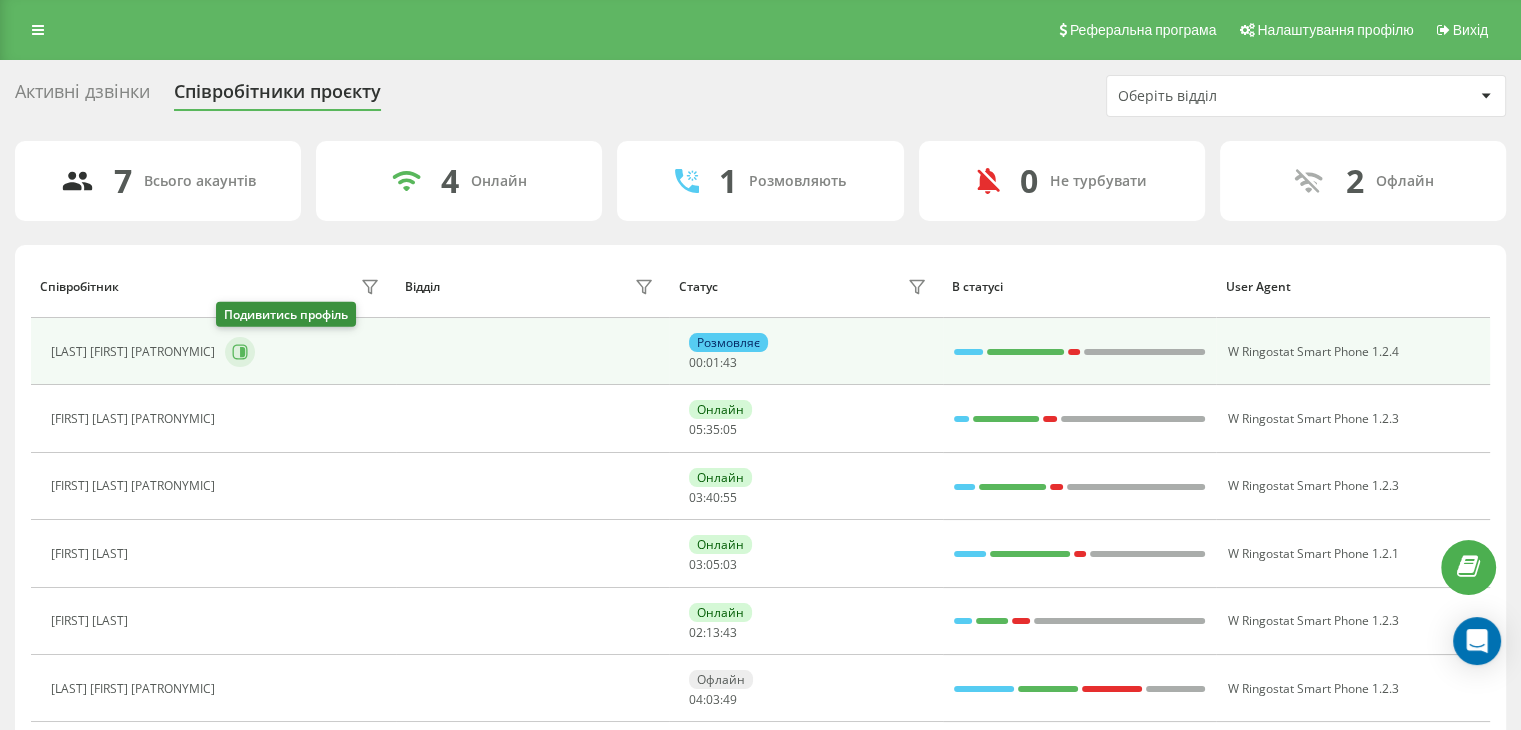 click 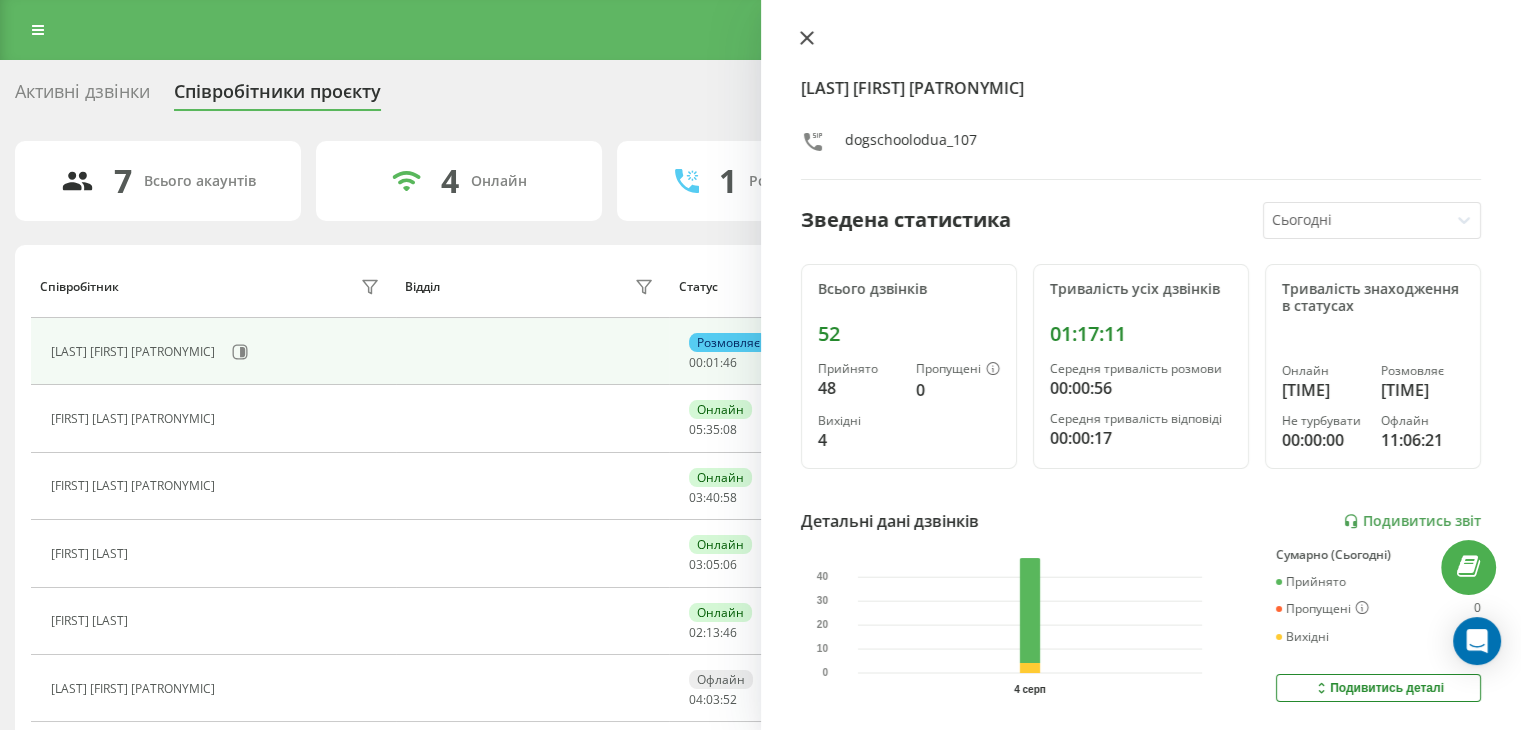 click at bounding box center [807, 39] 